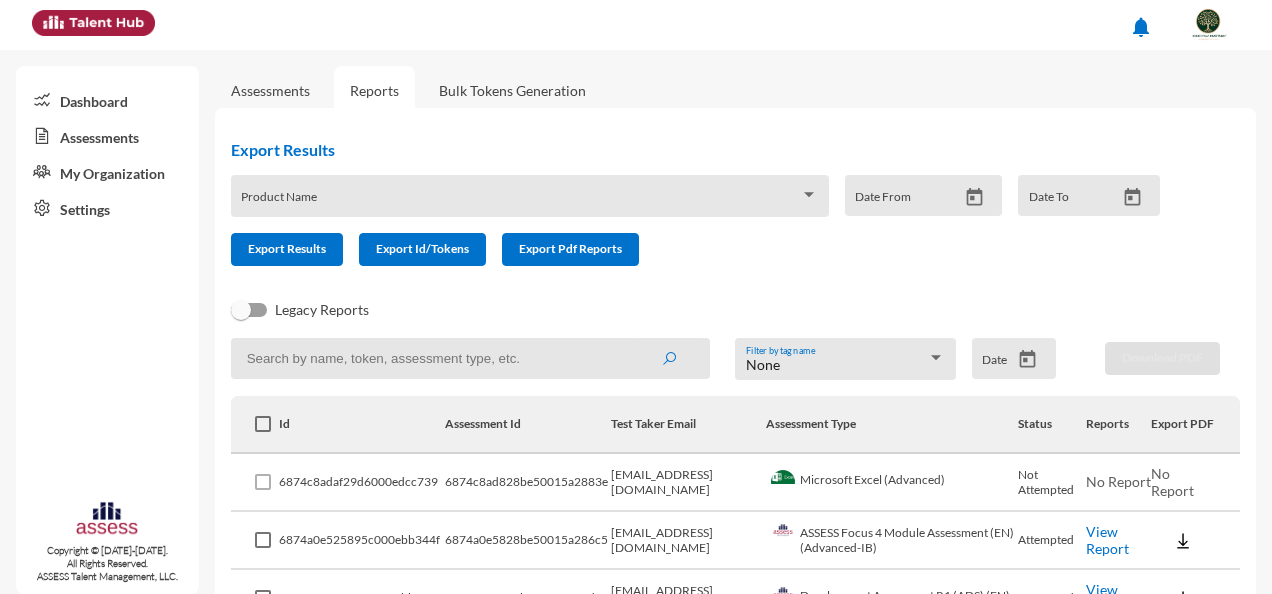 scroll, scrollTop: 0, scrollLeft: 0, axis: both 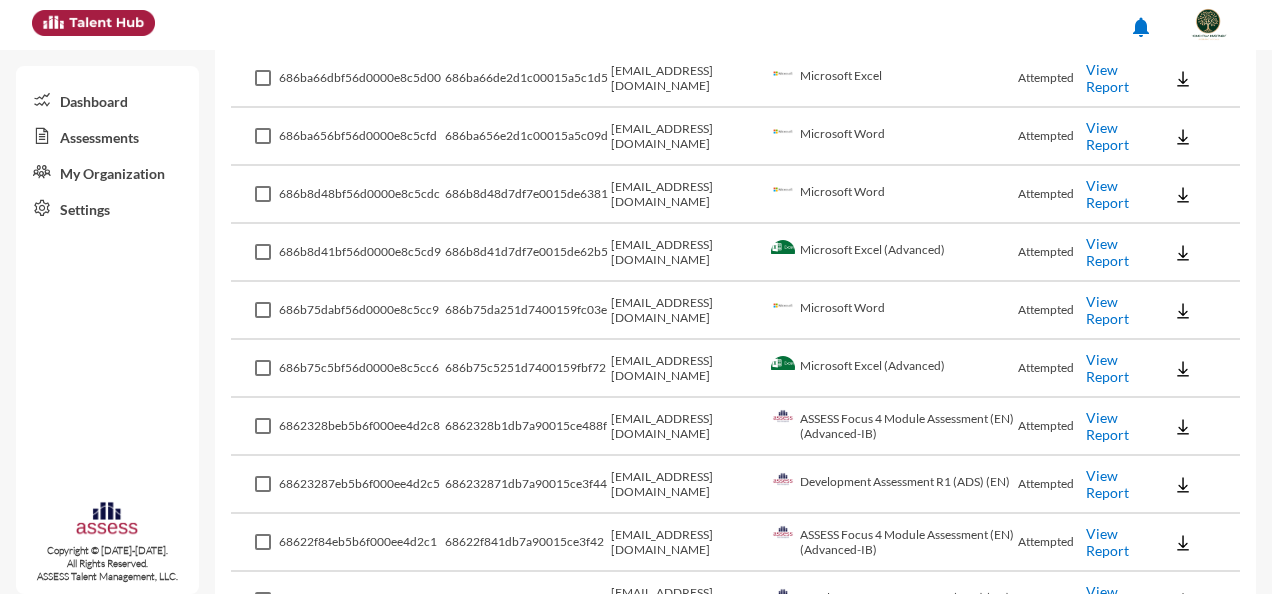click on "View Report" 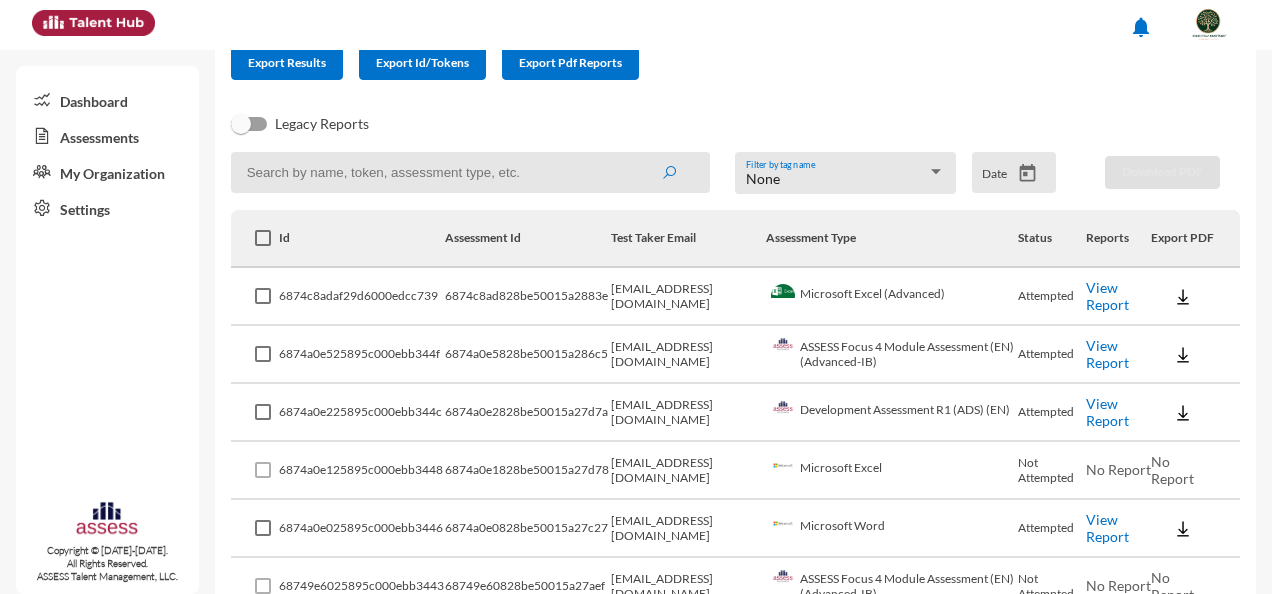 scroll, scrollTop: 300, scrollLeft: 0, axis: vertical 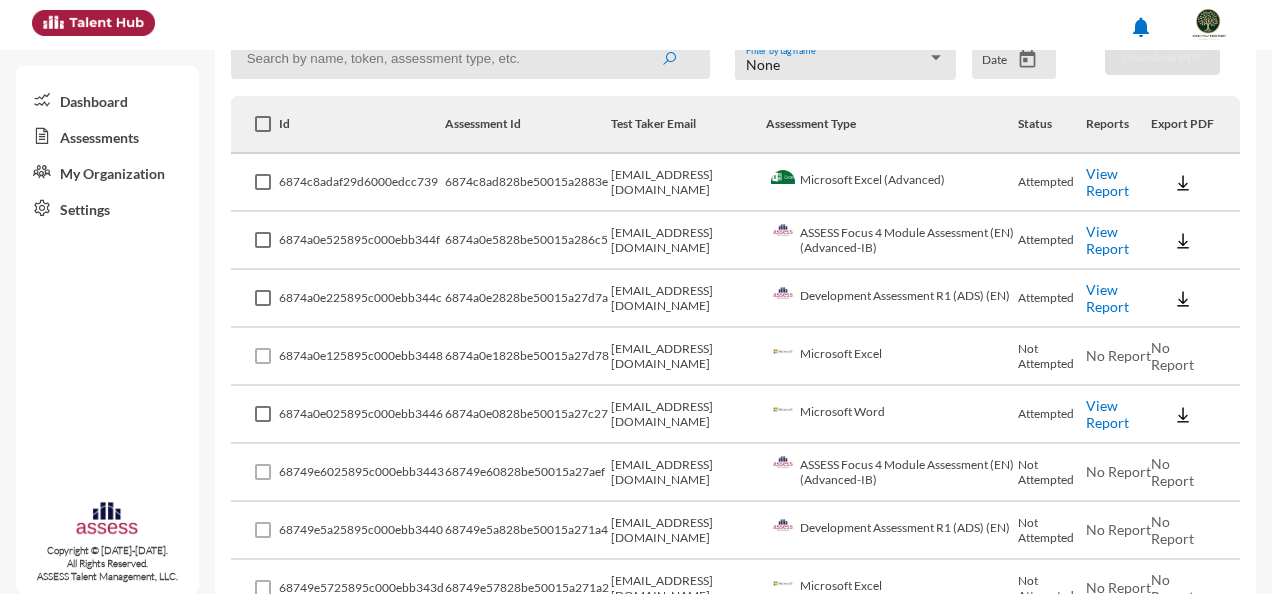 click on "View Report" 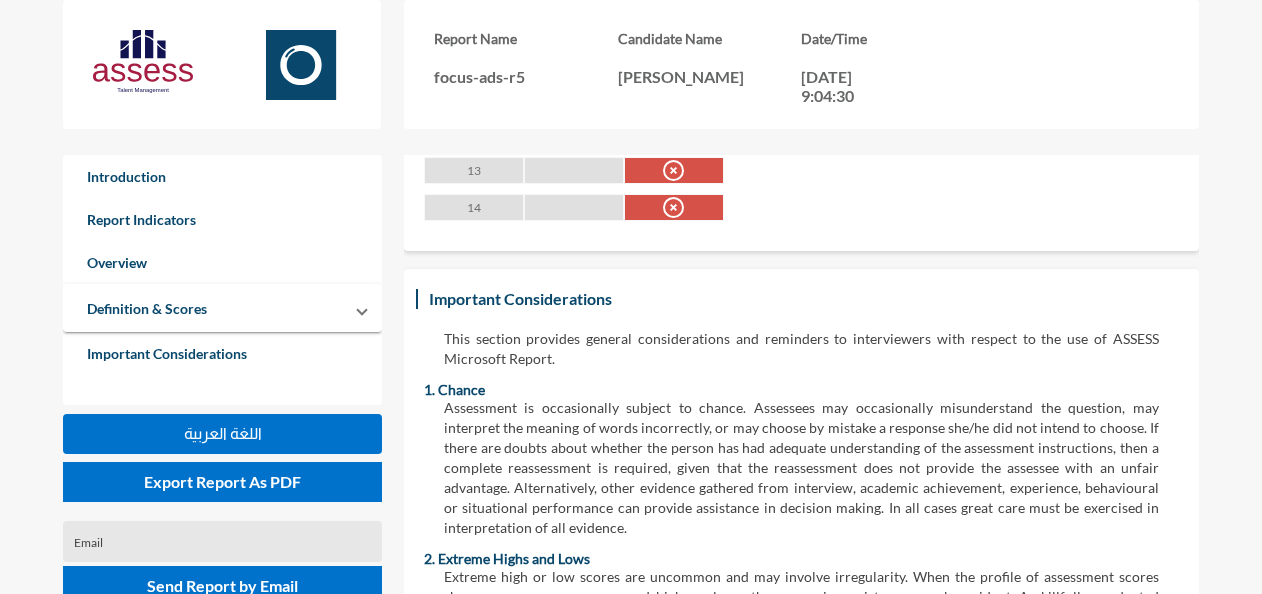 scroll, scrollTop: 1883, scrollLeft: 0, axis: vertical 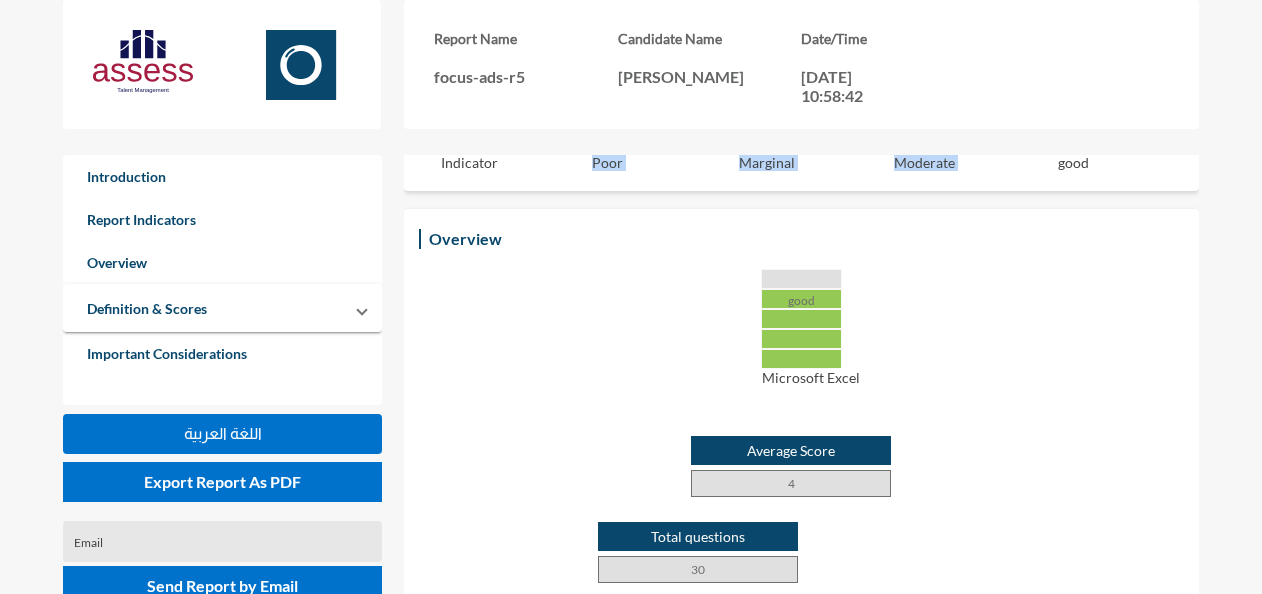 drag, startPoint x: 529, startPoint y: 168, endPoint x: 1048, endPoint y: 167, distance: 519.001 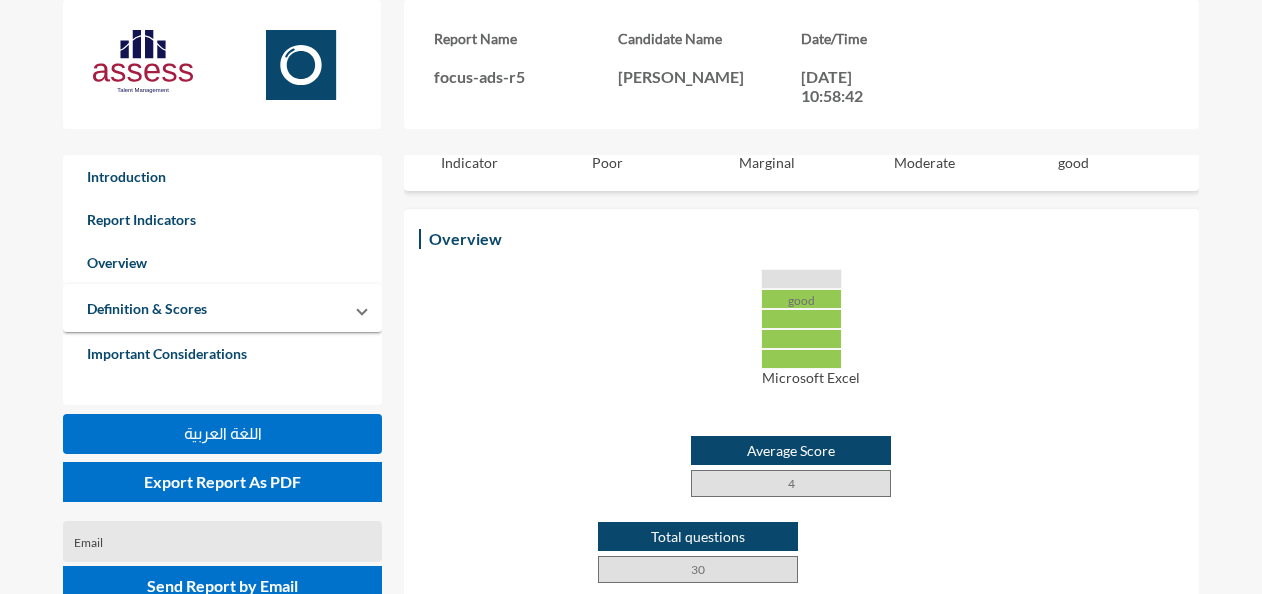 drag, startPoint x: 1048, startPoint y: 167, endPoint x: 1116, endPoint y: 174, distance: 68.359344 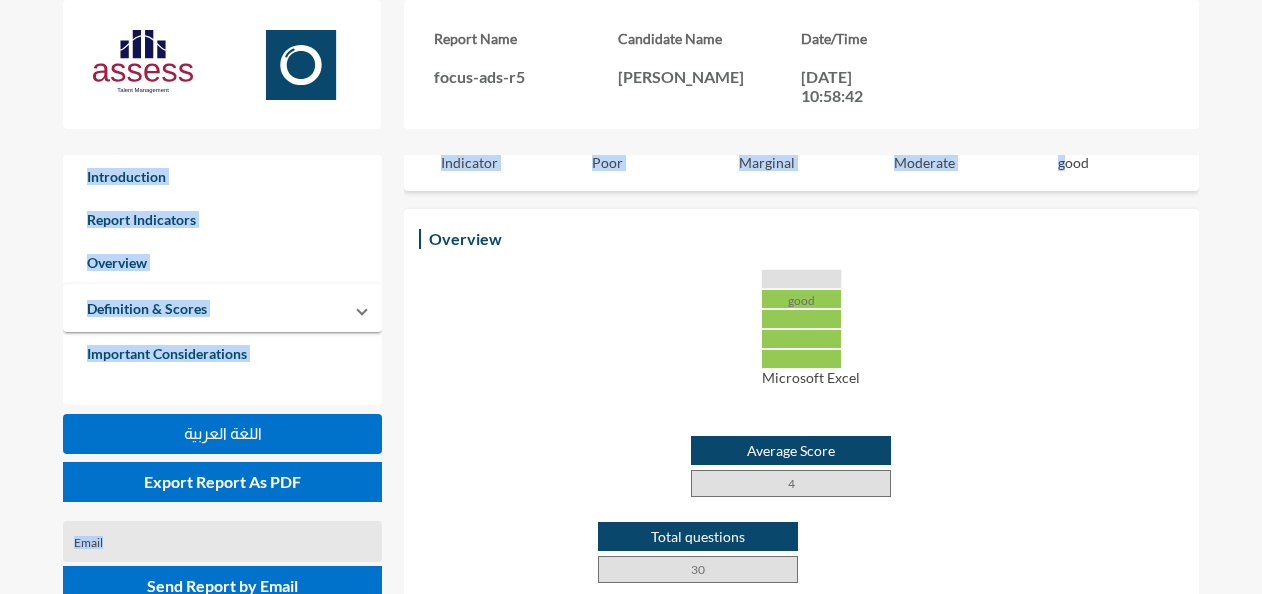 drag, startPoint x: 1060, startPoint y: 161, endPoint x: 1239, endPoint y: 160, distance: 179.00279 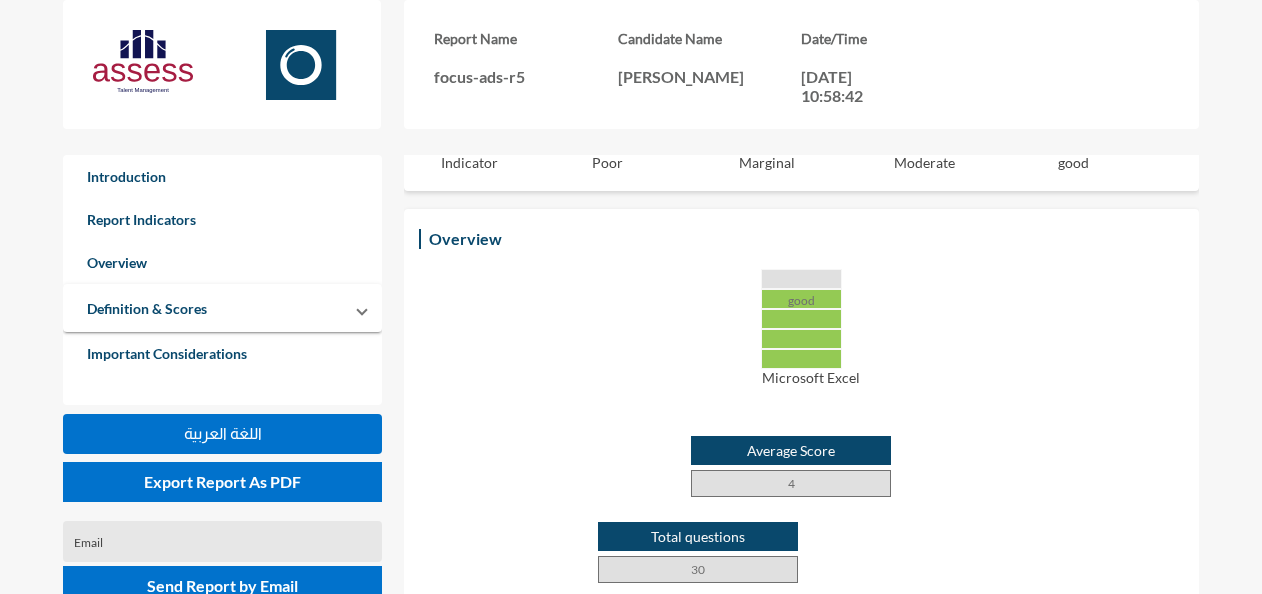 drag, startPoint x: 1239, startPoint y: 160, endPoint x: 1182, endPoint y: 164, distance: 57.14018 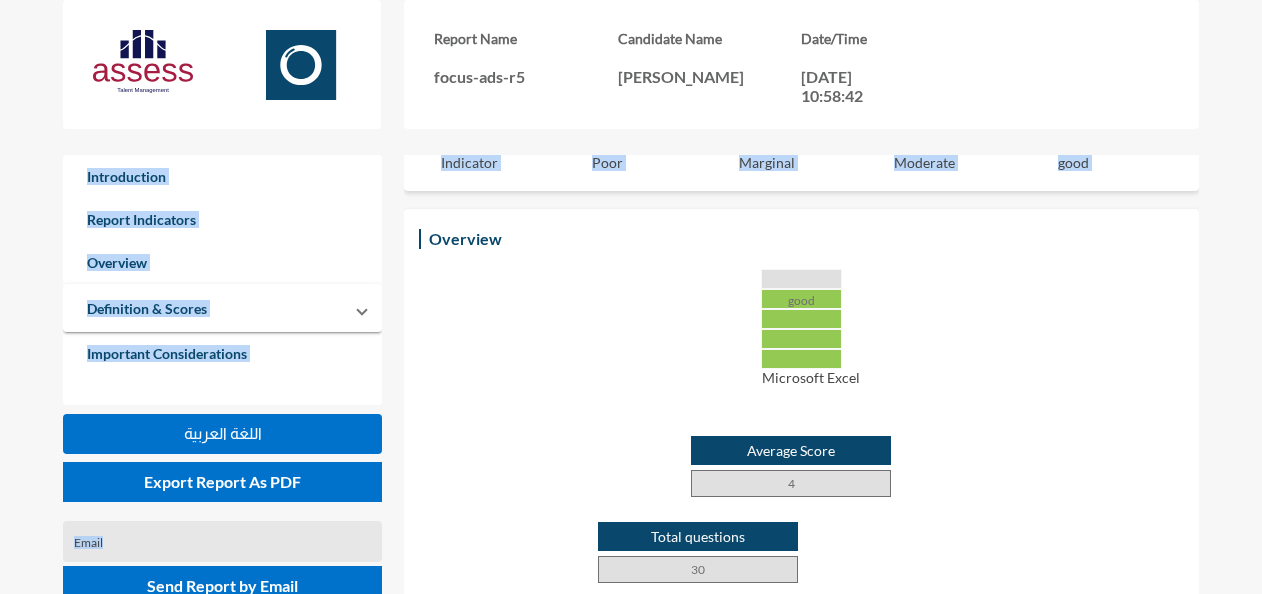click on "Report Indicators Score/Color 1 2 3 4 5 Indicator Poor Marginal Moderate good  Excellent" at bounding box center (801, 112) 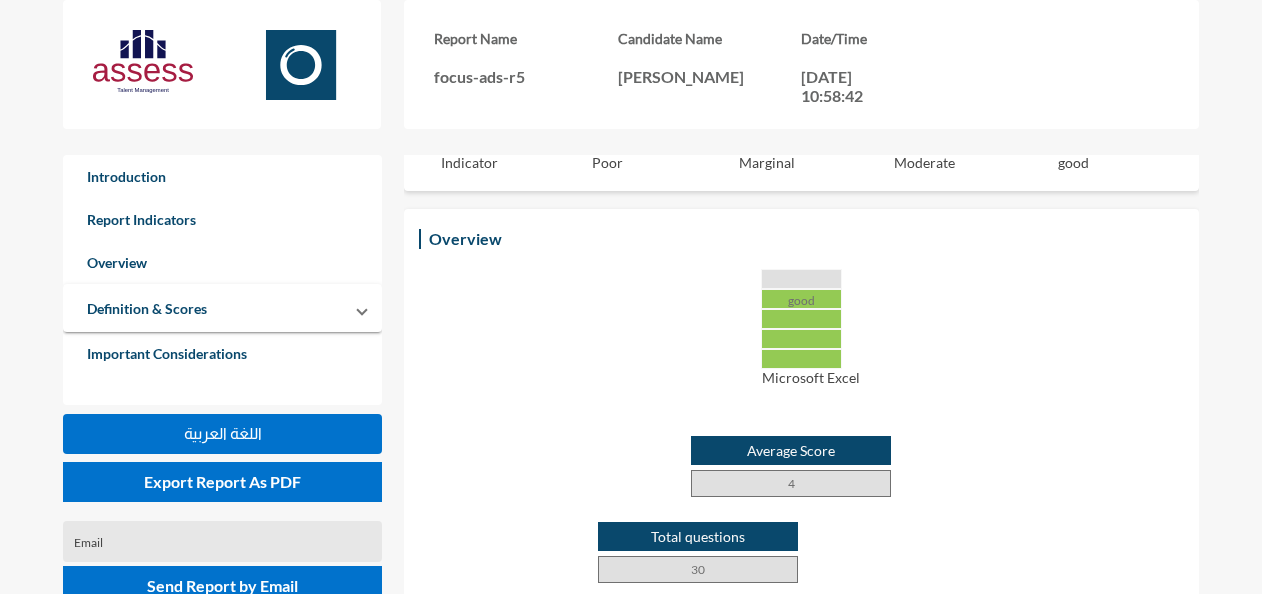 click on "Report Indicators Score/Color 1 2 3 4 5 Indicator Poor Marginal Moderate good  Excellent" at bounding box center (801, 112) 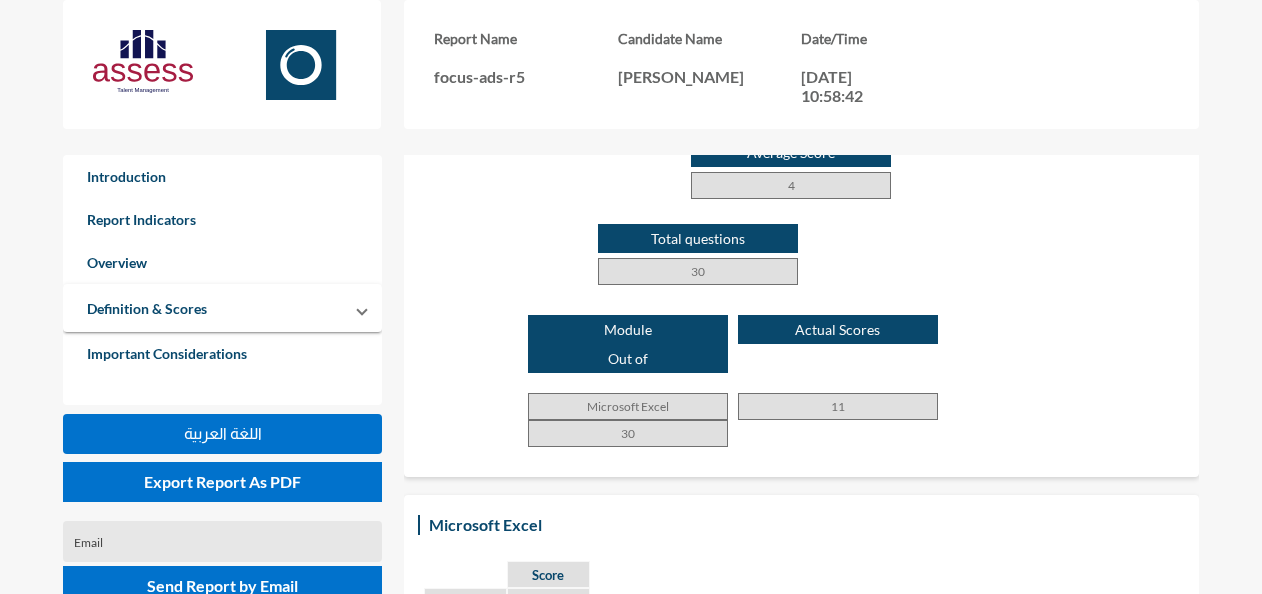 scroll, scrollTop: 500, scrollLeft: 0, axis: vertical 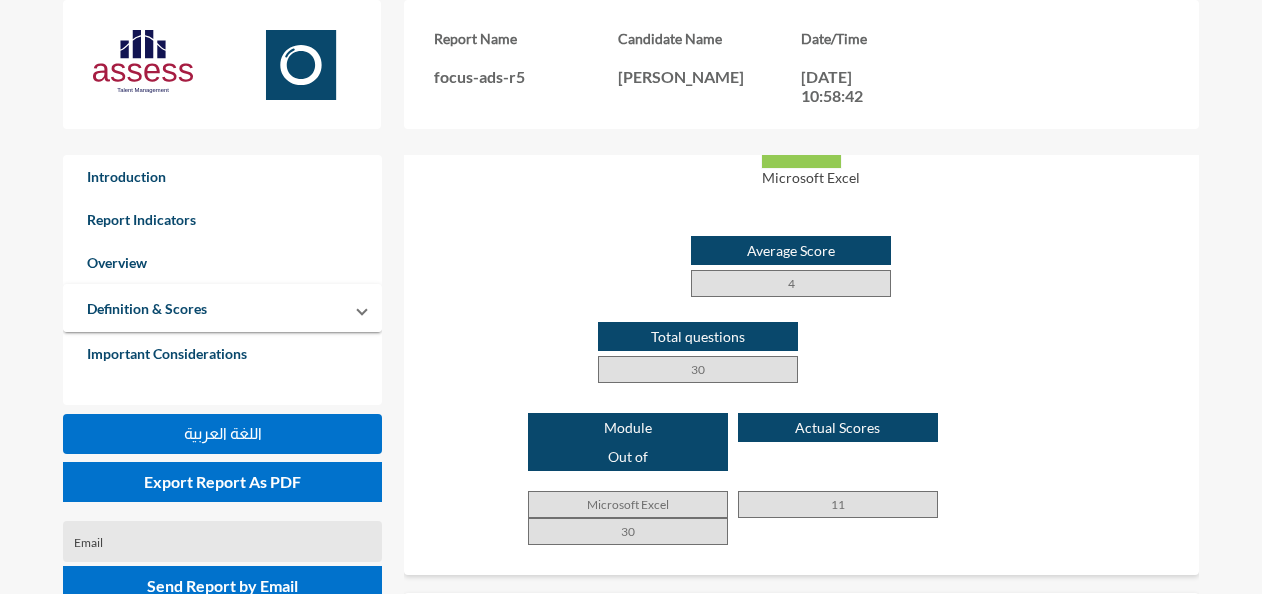 click on "Definition & Scores" at bounding box center (210, 308) 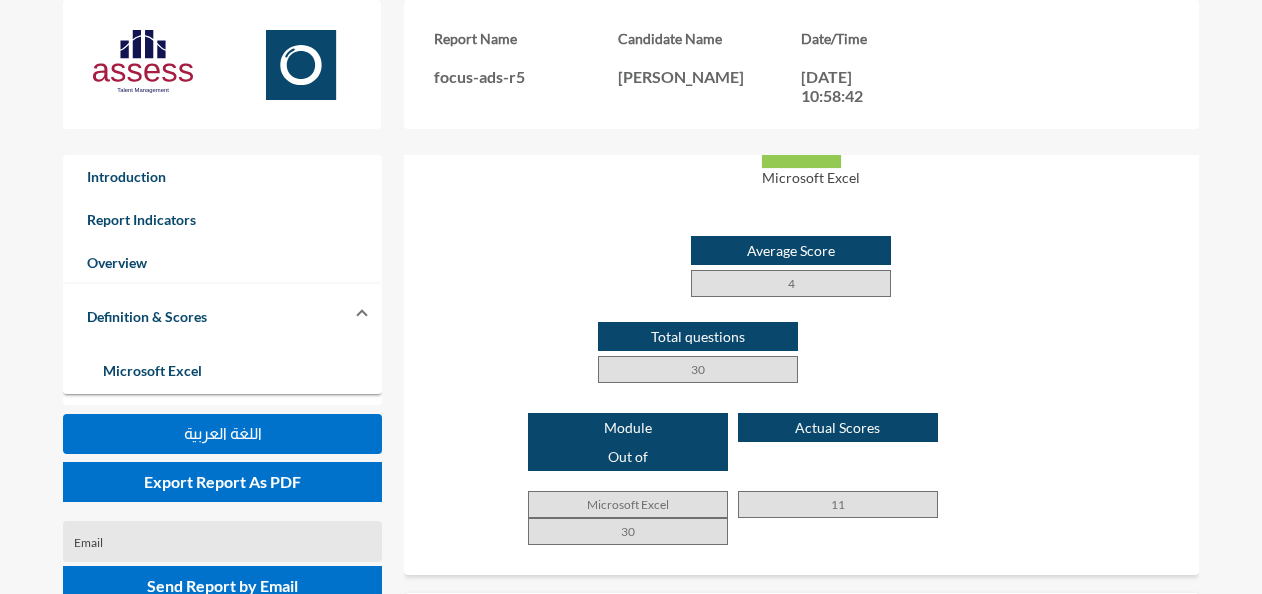 click on "Definition & Scores" at bounding box center (222, 316) 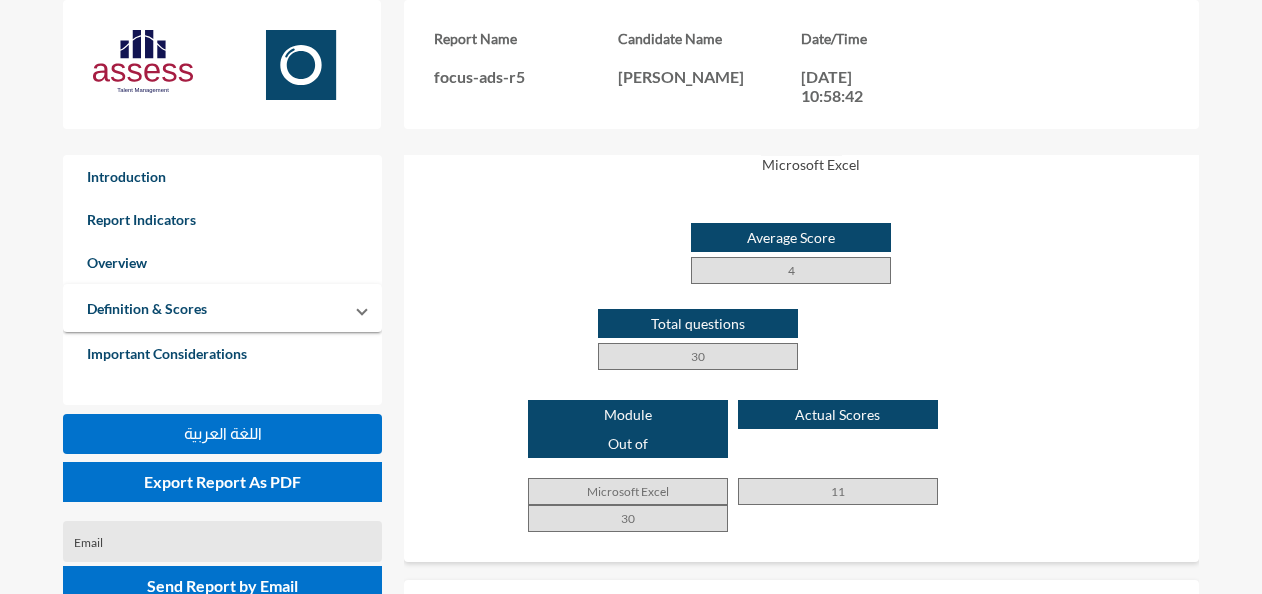 scroll, scrollTop: 600, scrollLeft: 0, axis: vertical 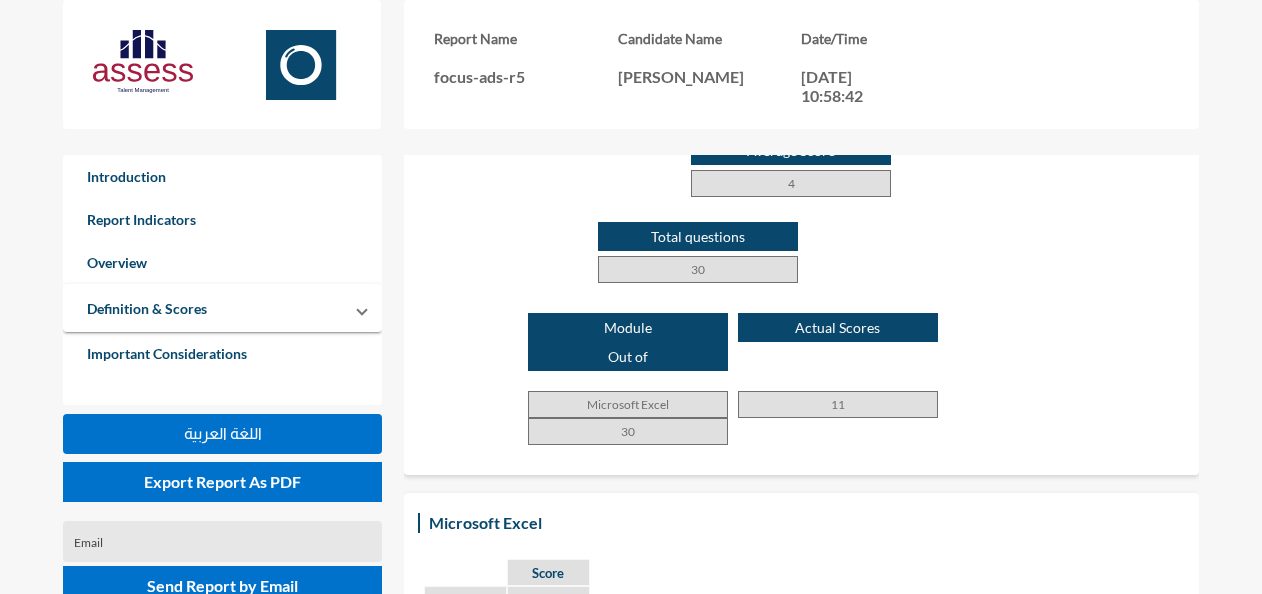 click on "Total questions 30" at bounding box center [801, 242] 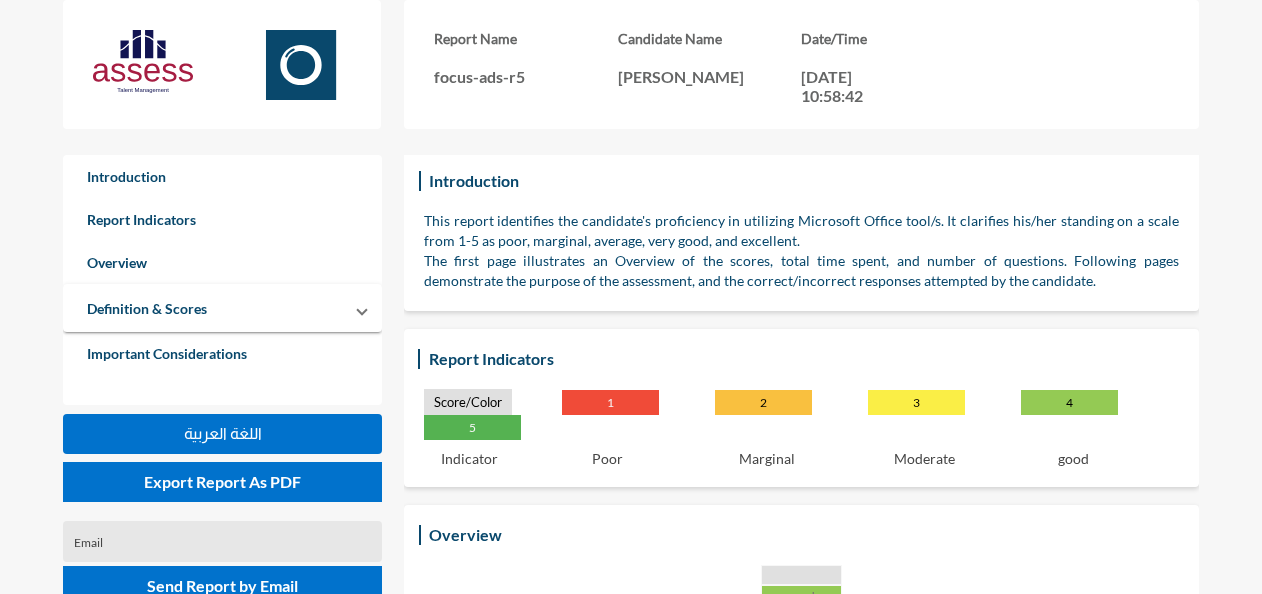scroll, scrollTop: 0, scrollLeft: 0, axis: both 